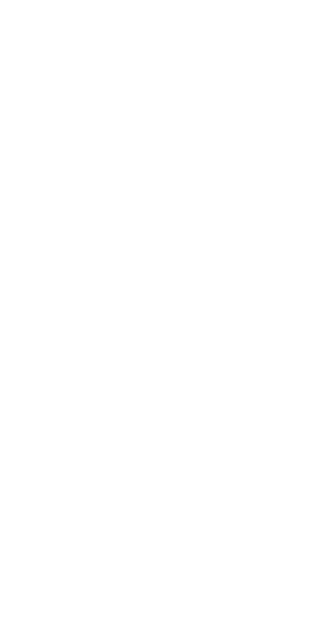 scroll, scrollTop: 0, scrollLeft: 0, axis: both 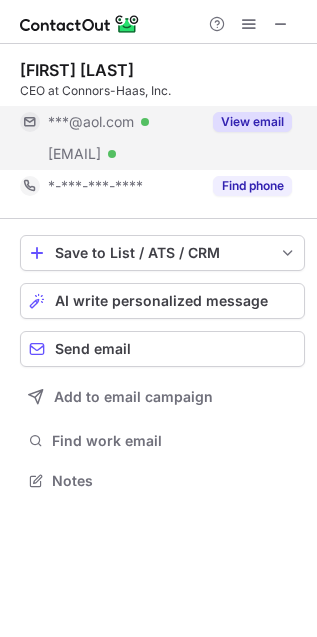 click on "View email" at bounding box center (252, 122) 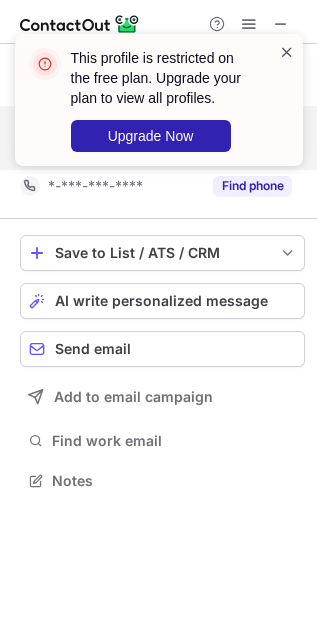 click at bounding box center (287, 52) 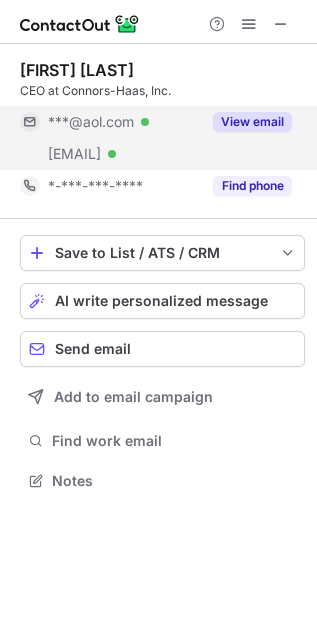copy on "[DOMAIN]" 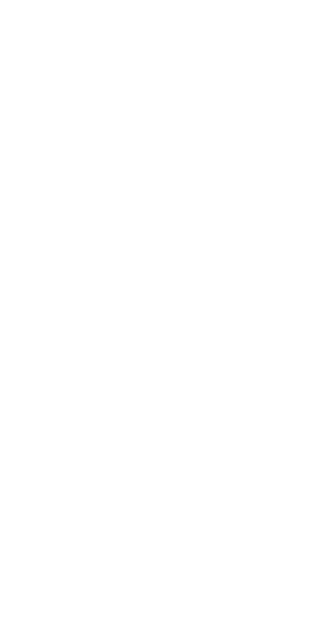 scroll, scrollTop: 0, scrollLeft: 0, axis: both 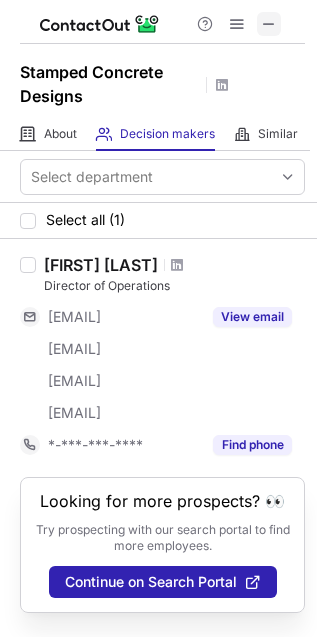 click at bounding box center (269, 24) 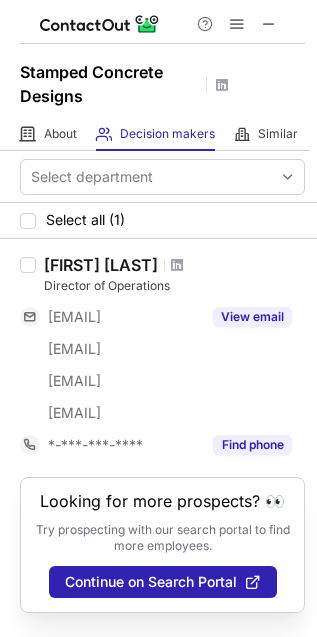 type 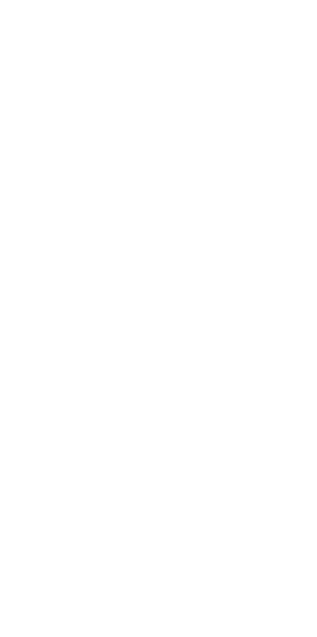 scroll, scrollTop: 0, scrollLeft: 0, axis: both 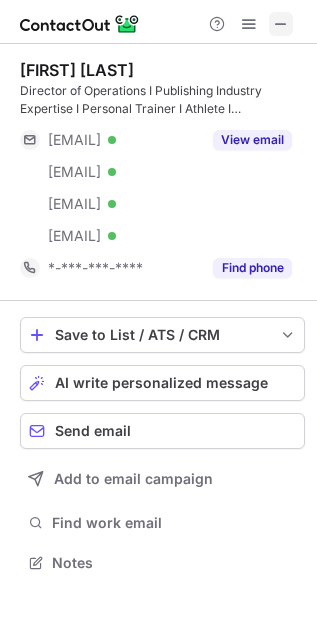 click at bounding box center [281, 24] 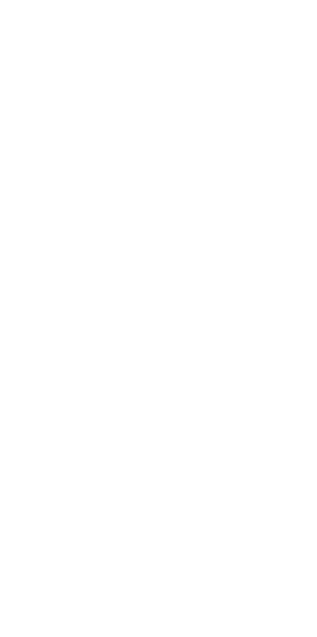 scroll, scrollTop: 0, scrollLeft: 0, axis: both 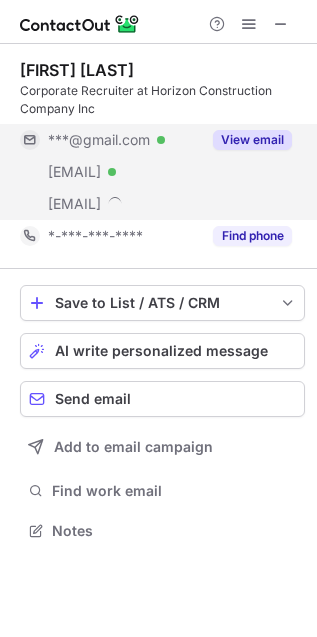 click on "View email" at bounding box center [252, 140] 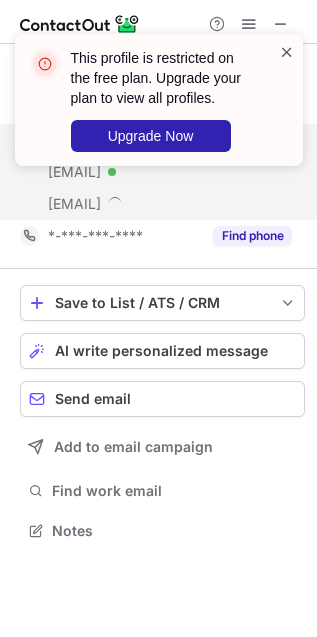 click at bounding box center (287, 52) 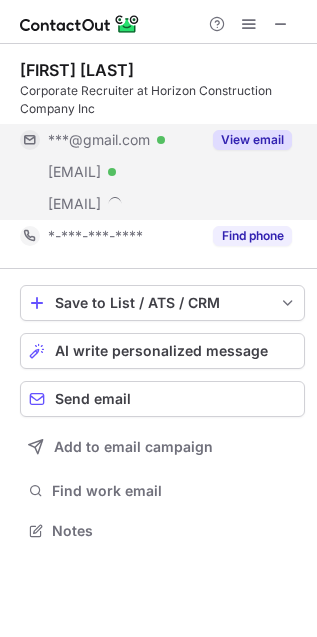 copy on "horizonc.com" 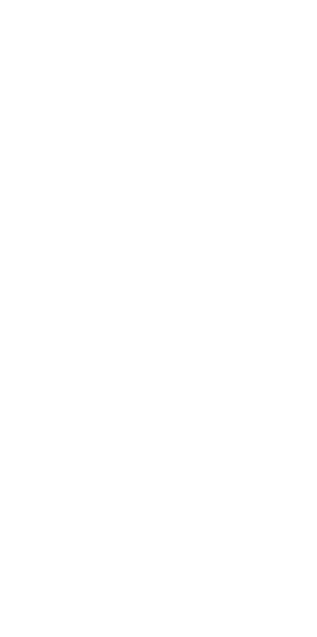 scroll, scrollTop: 0, scrollLeft: 0, axis: both 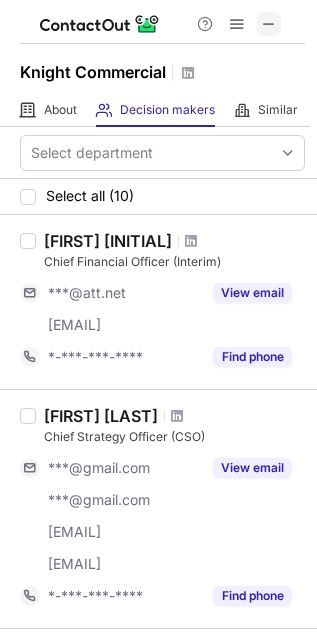 click at bounding box center [269, 24] 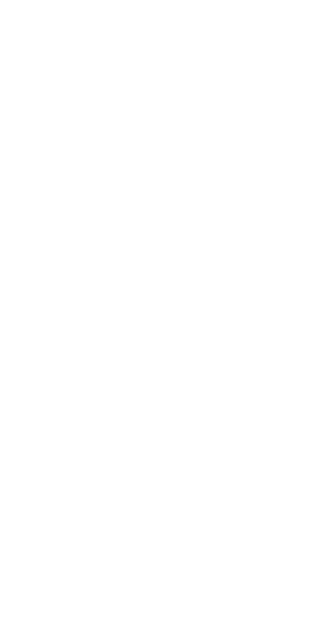 scroll, scrollTop: 0, scrollLeft: 0, axis: both 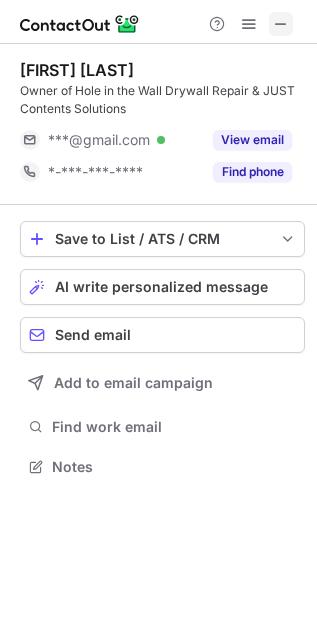 click at bounding box center (281, 24) 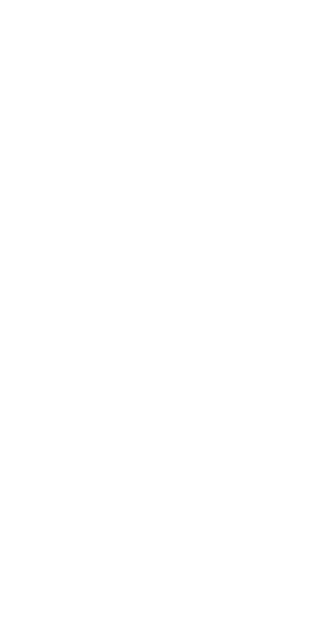scroll, scrollTop: 0, scrollLeft: 0, axis: both 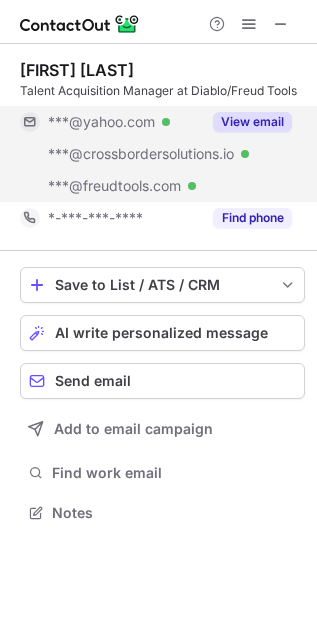 click on "View email" at bounding box center [252, 122] 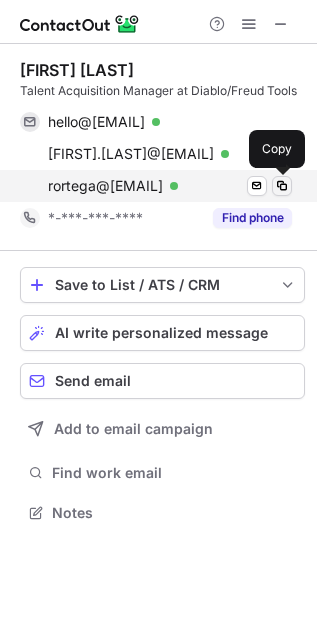 click at bounding box center (282, 186) 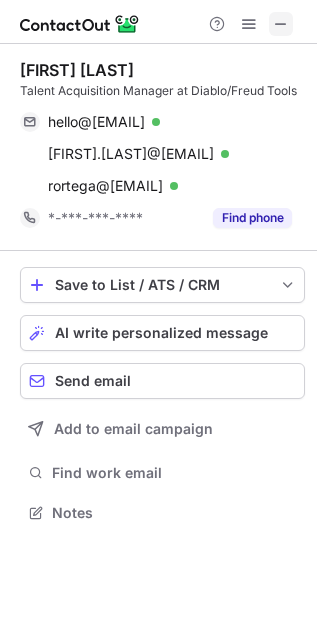 click at bounding box center (281, 24) 